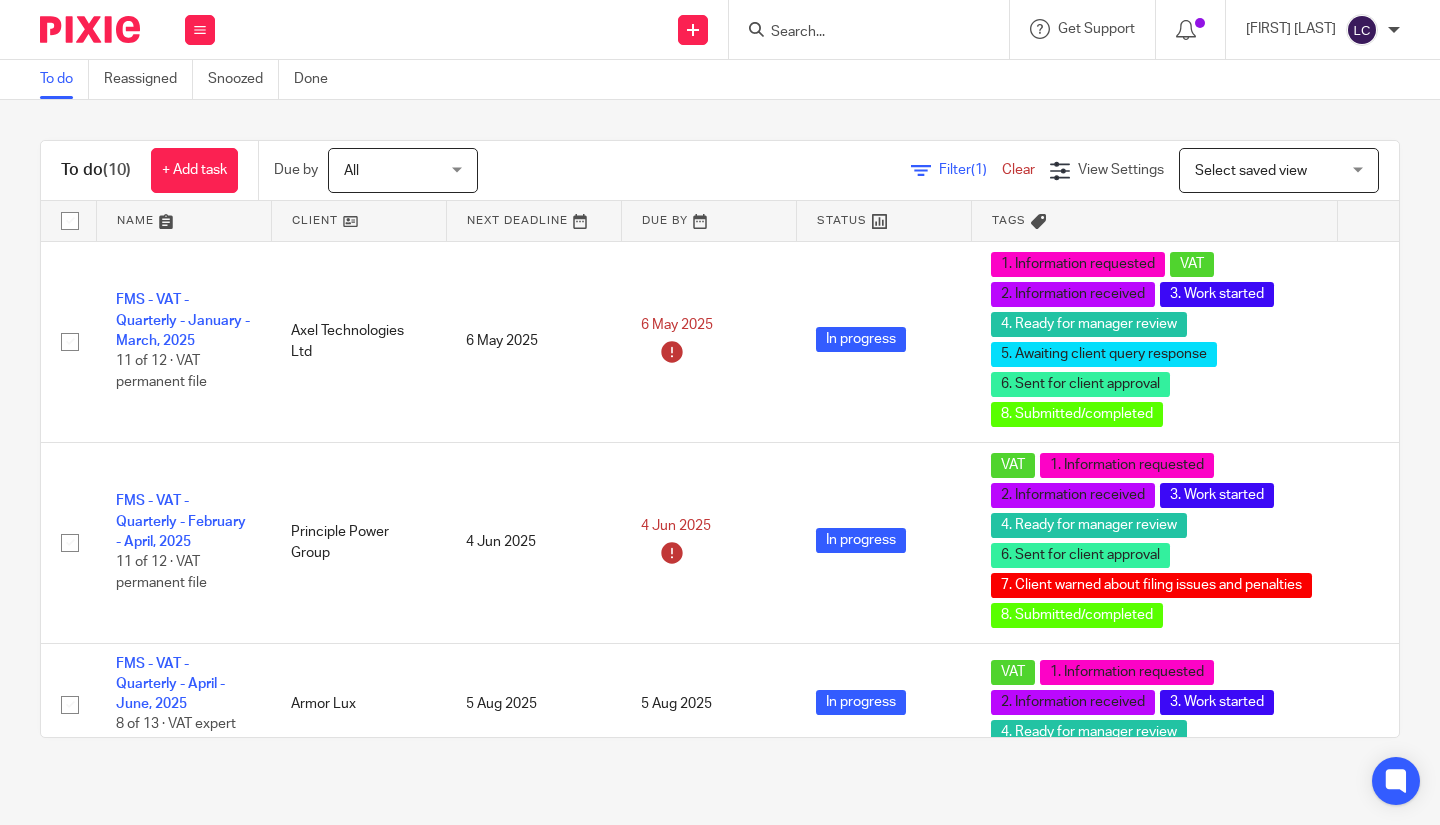 scroll, scrollTop: 0, scrollLeft: 0, axis: both 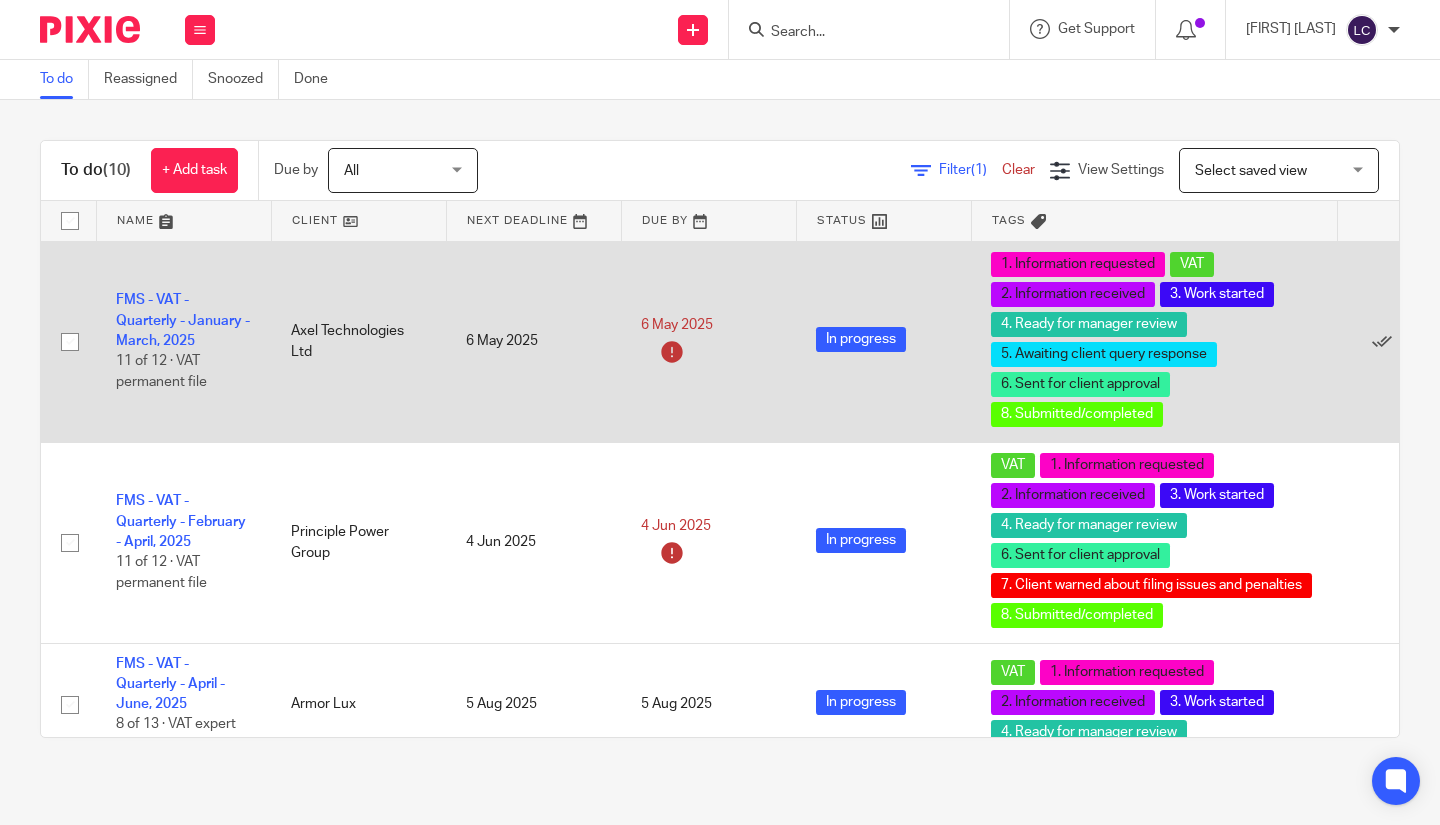 click on "FMS - VAT - Quarterly - January - March, 2025
11
of
12 ·
VAT permanent file" at bounding box center [183, 341] 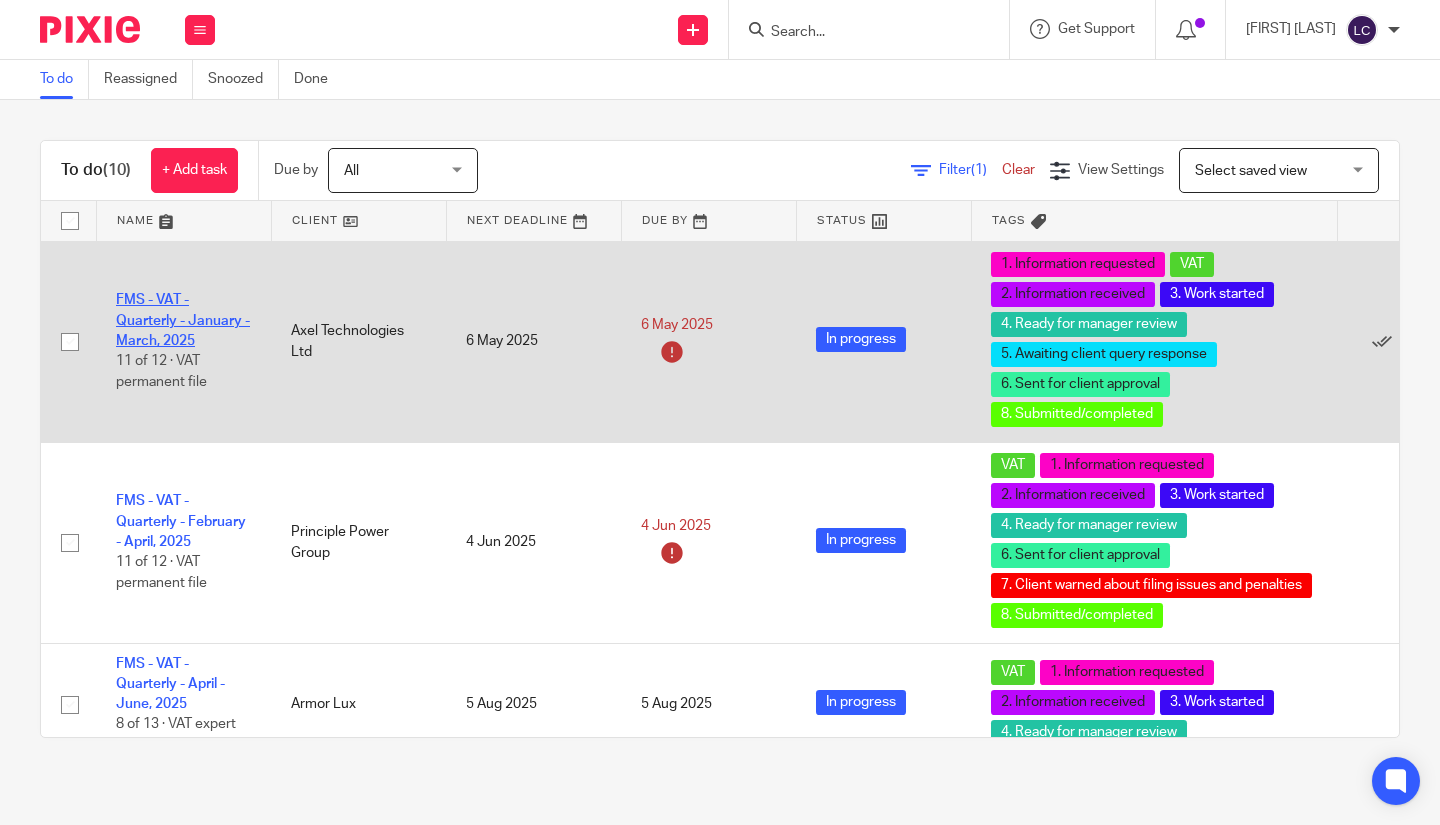 click on "FMS - VAT - Quarterly - January - March, 2025" at bounding box center (183, 320) 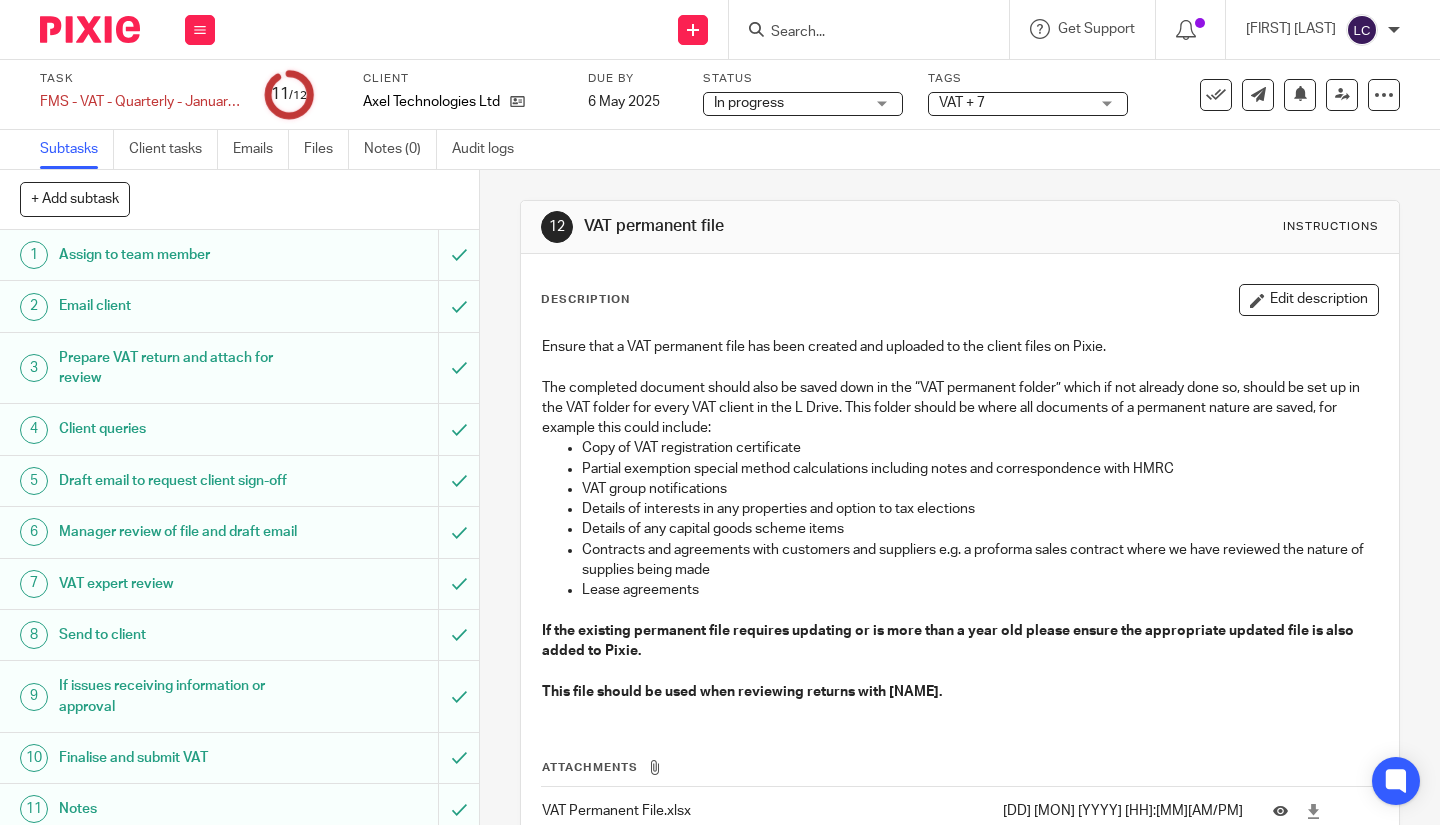 scroll, scrollTop: 0, scrollLeft: 0, axis: both 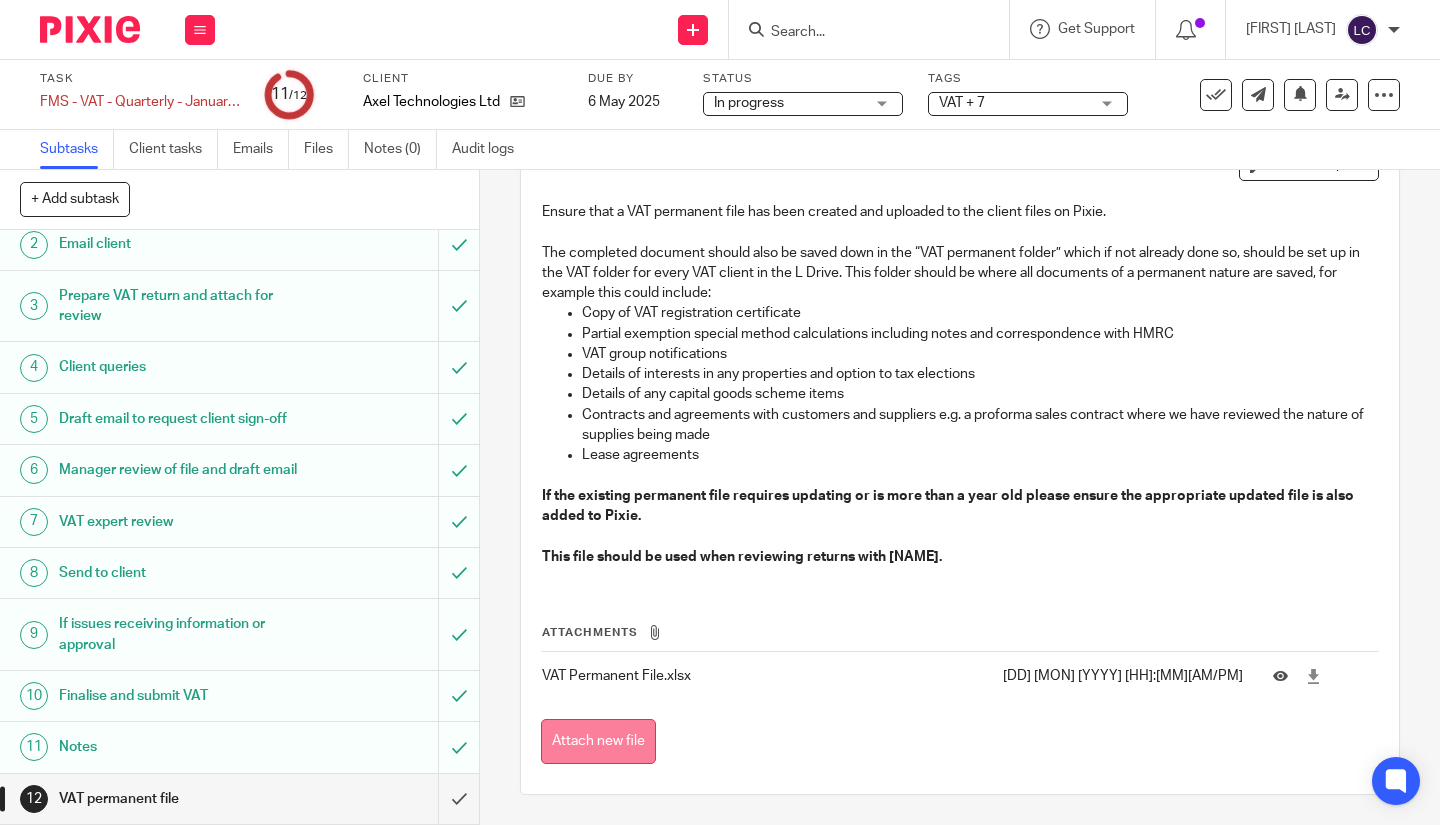 click on "Attach new file" at bounding box center [598, 741] 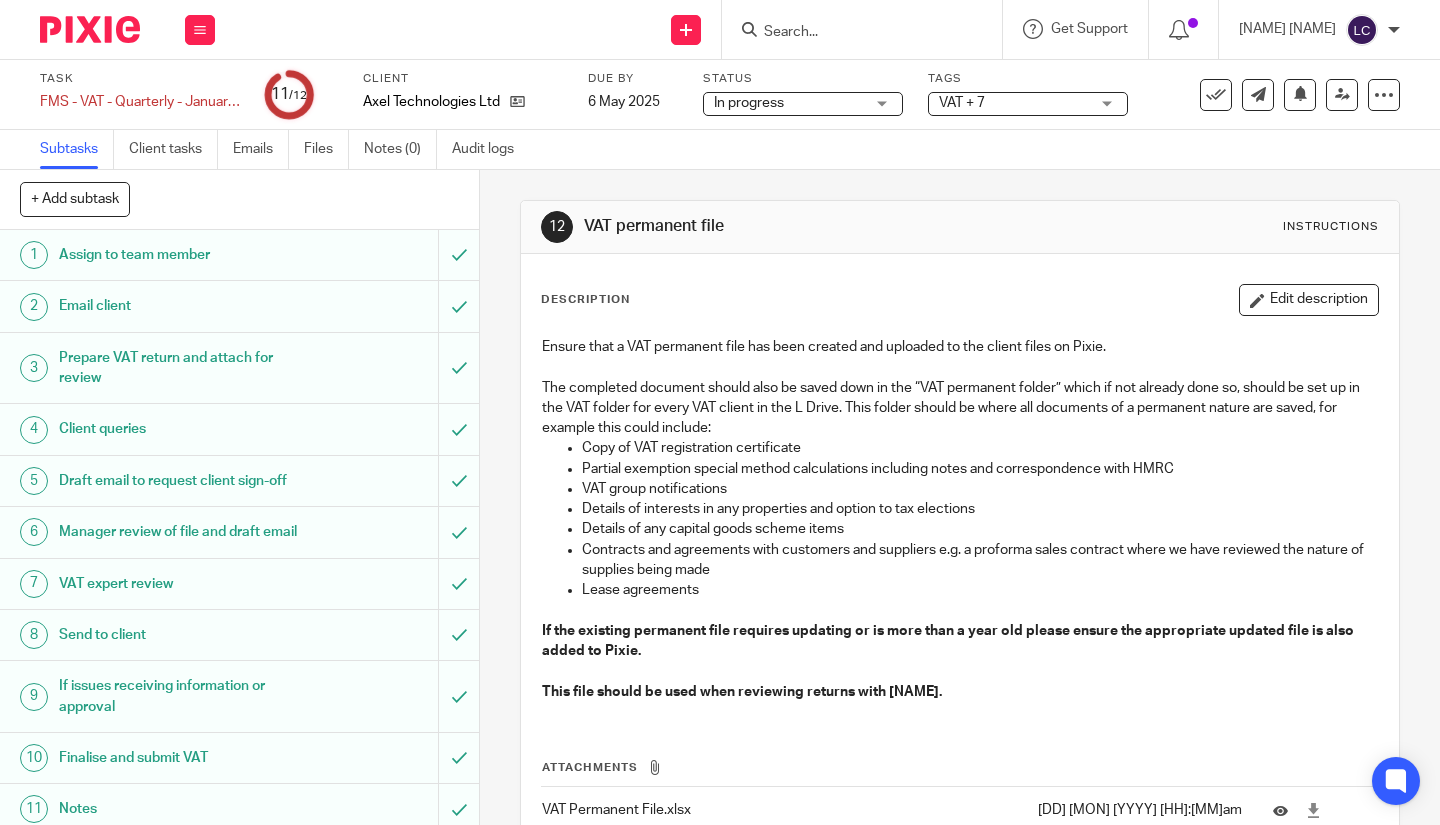 scroll, scrollTop: 0, scrollLeft: 0, axis: both 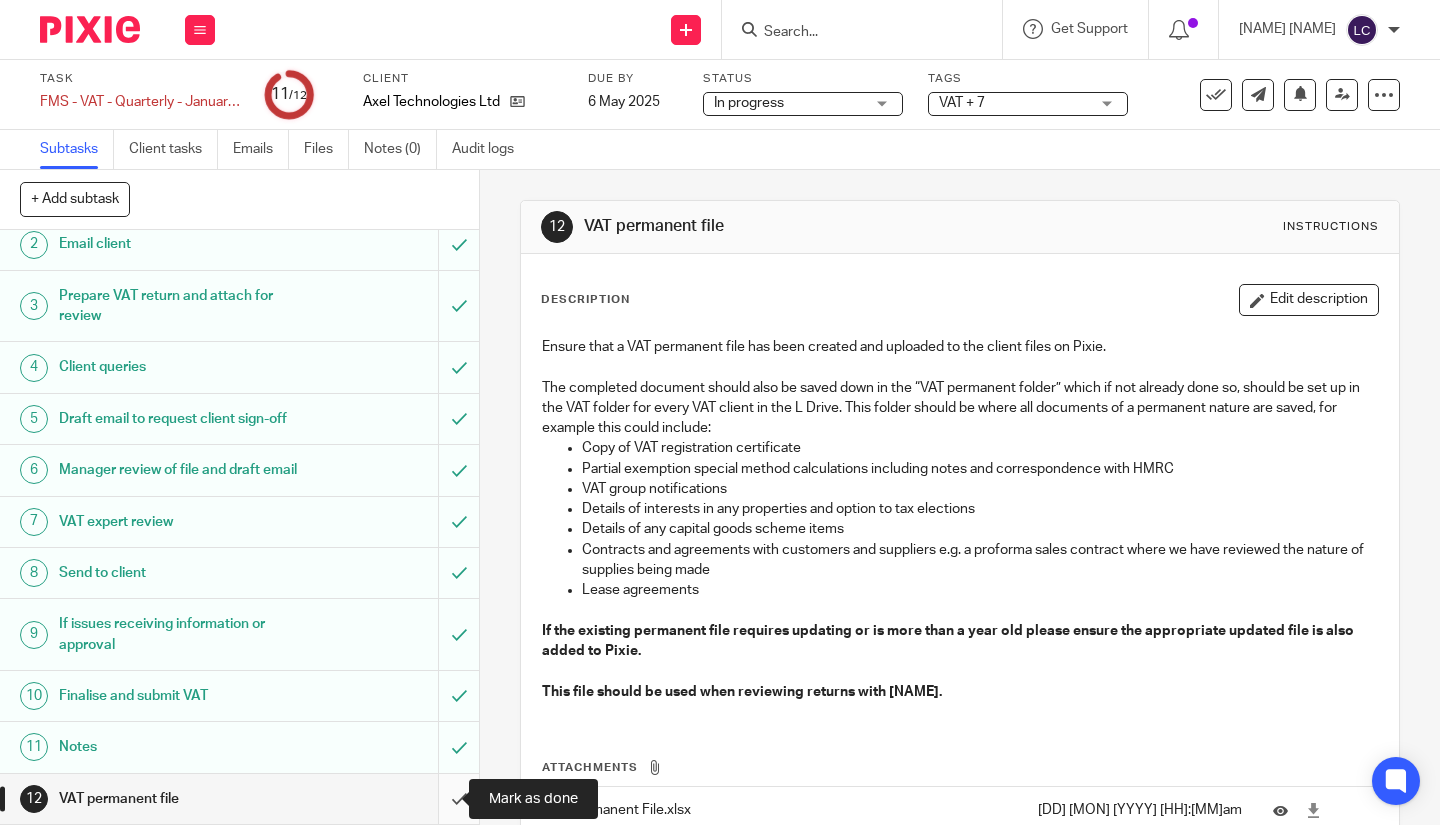 click at bounding box center (239, 799) 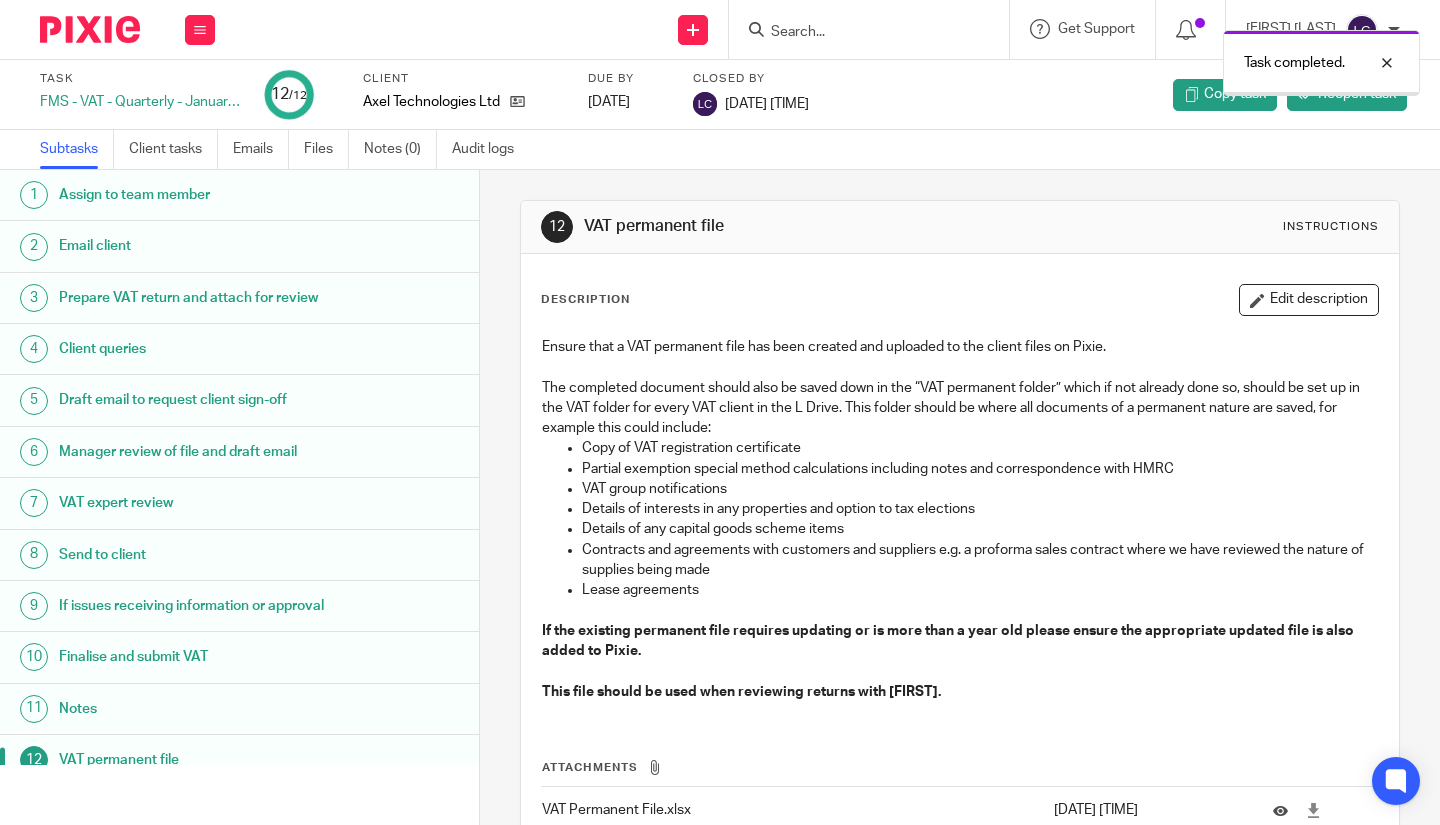 scroll, scrollTop: 0, scrollLeft: 0, axis: both 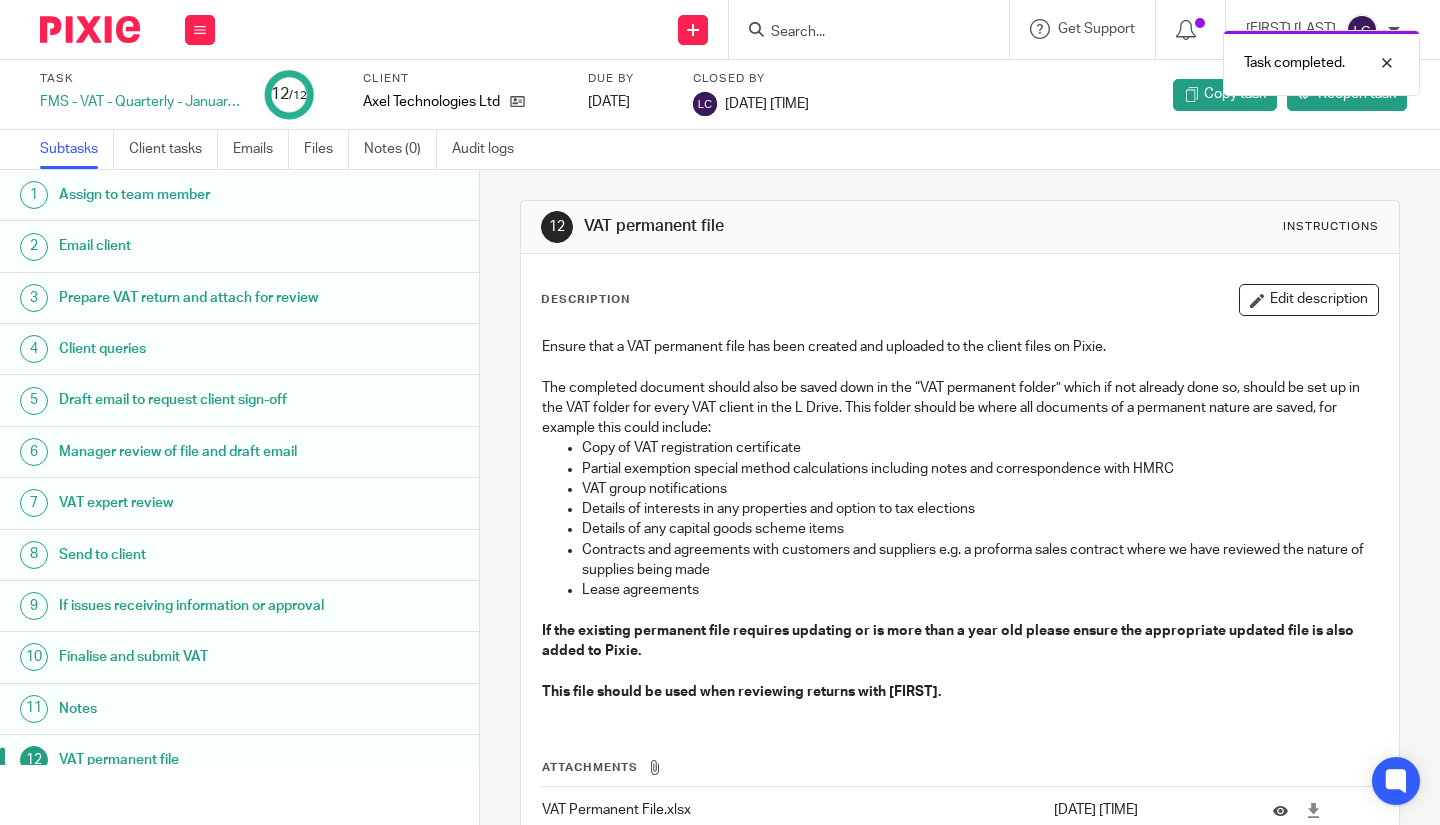 click on "Task completed." at bounding box center [1070, 58] 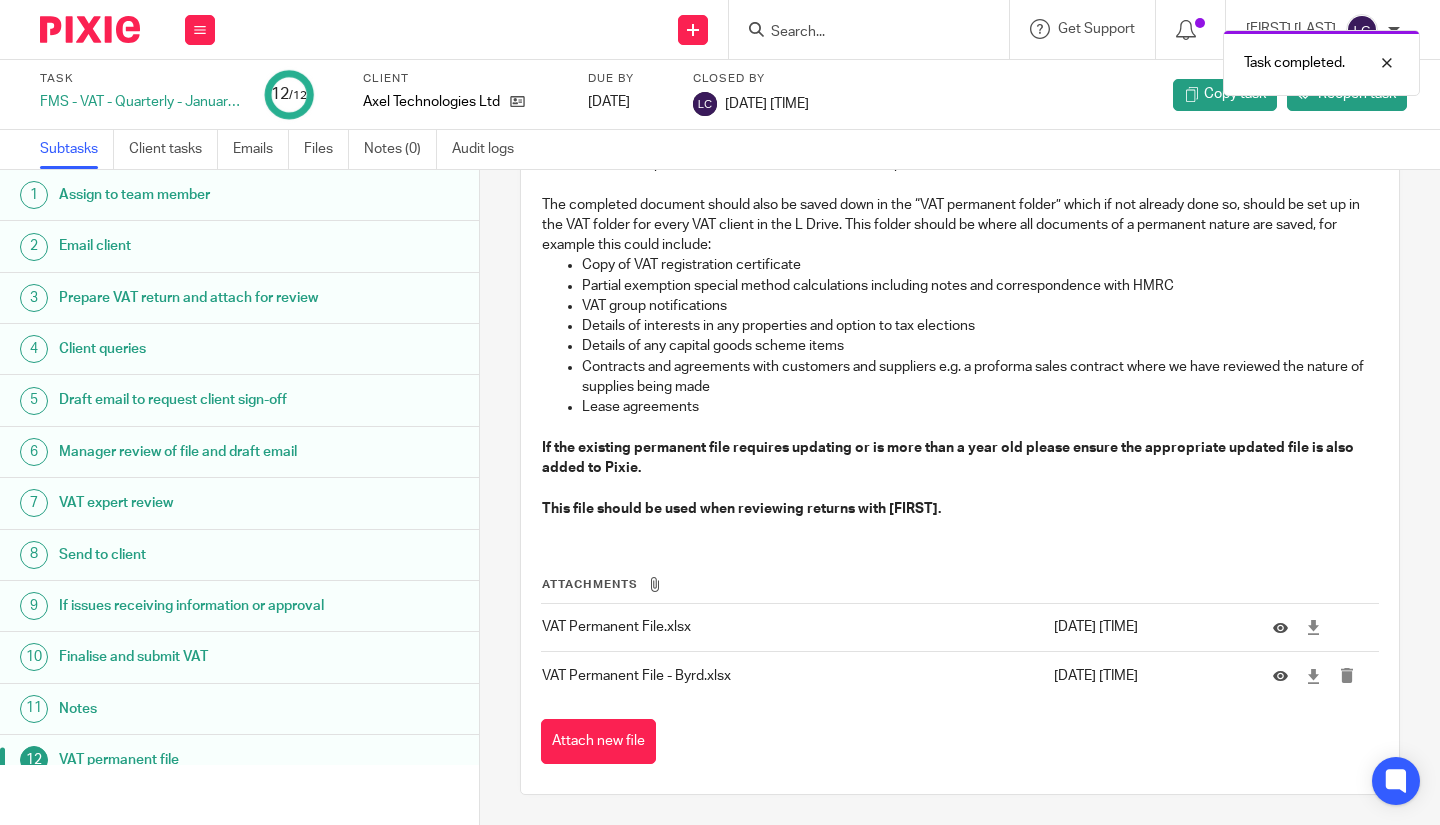 scroll, scrollTop: 0, scrollLeft: 0, axis: both 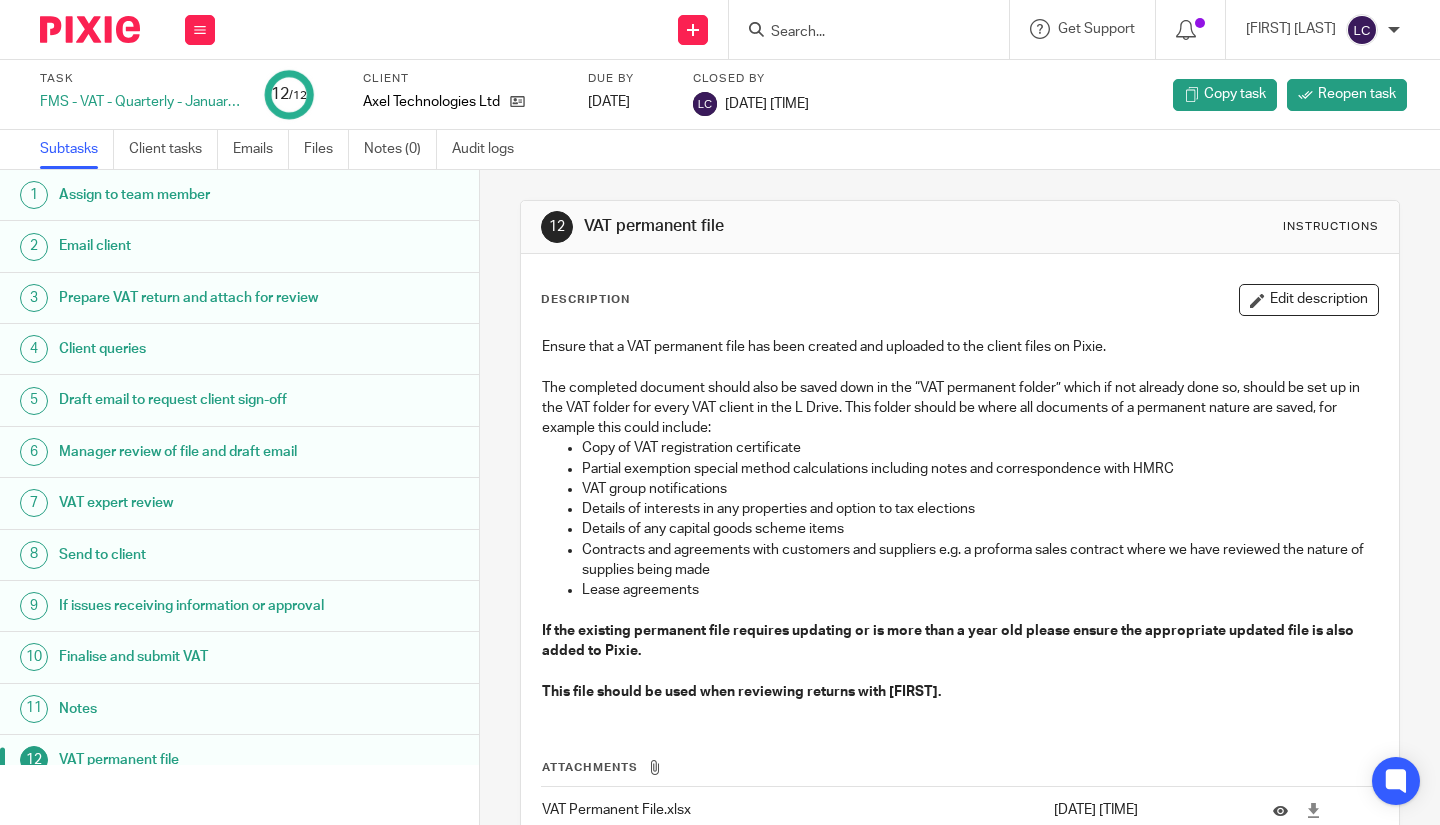click at bounding box center [859, 33] 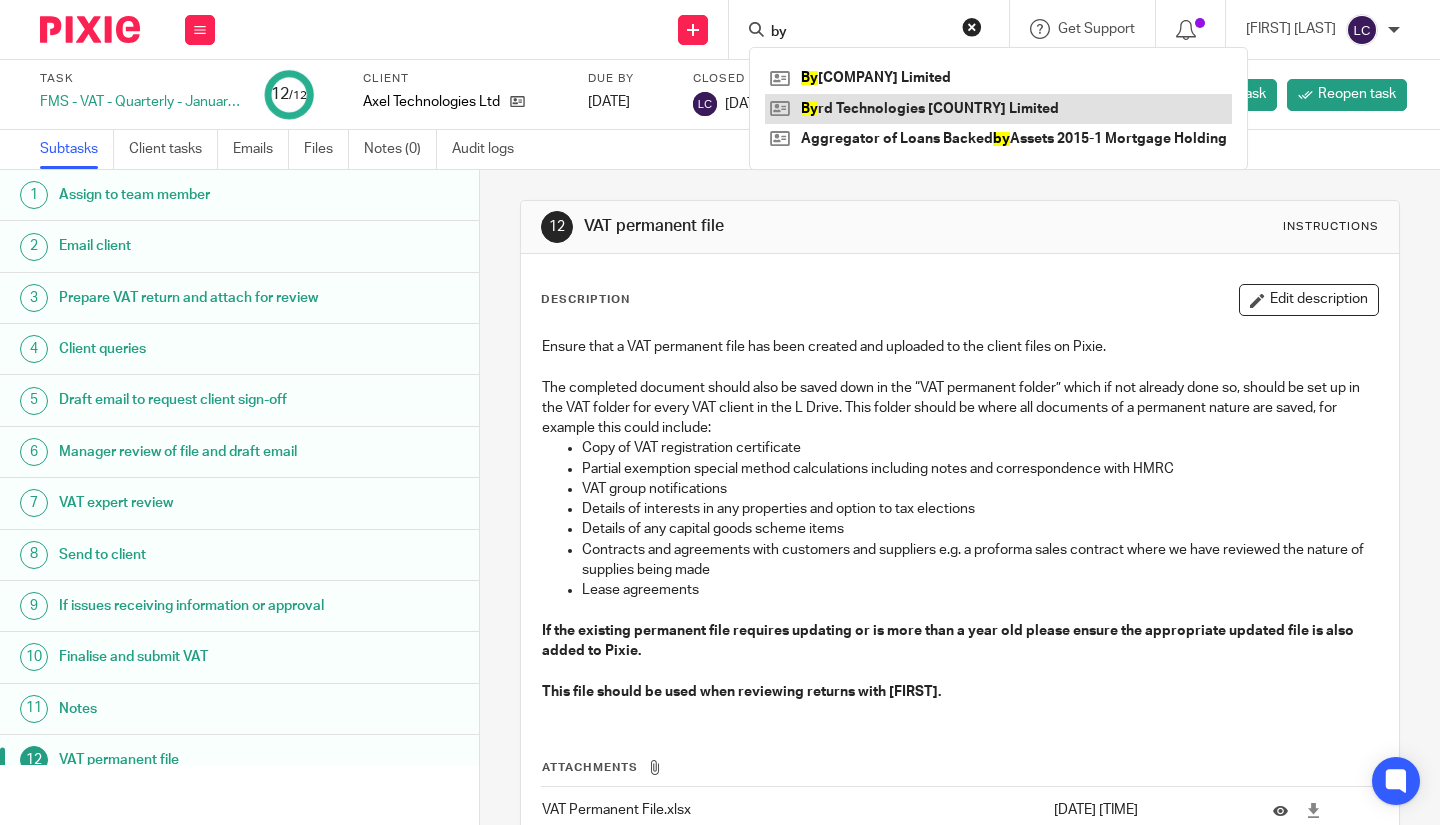type on "by" 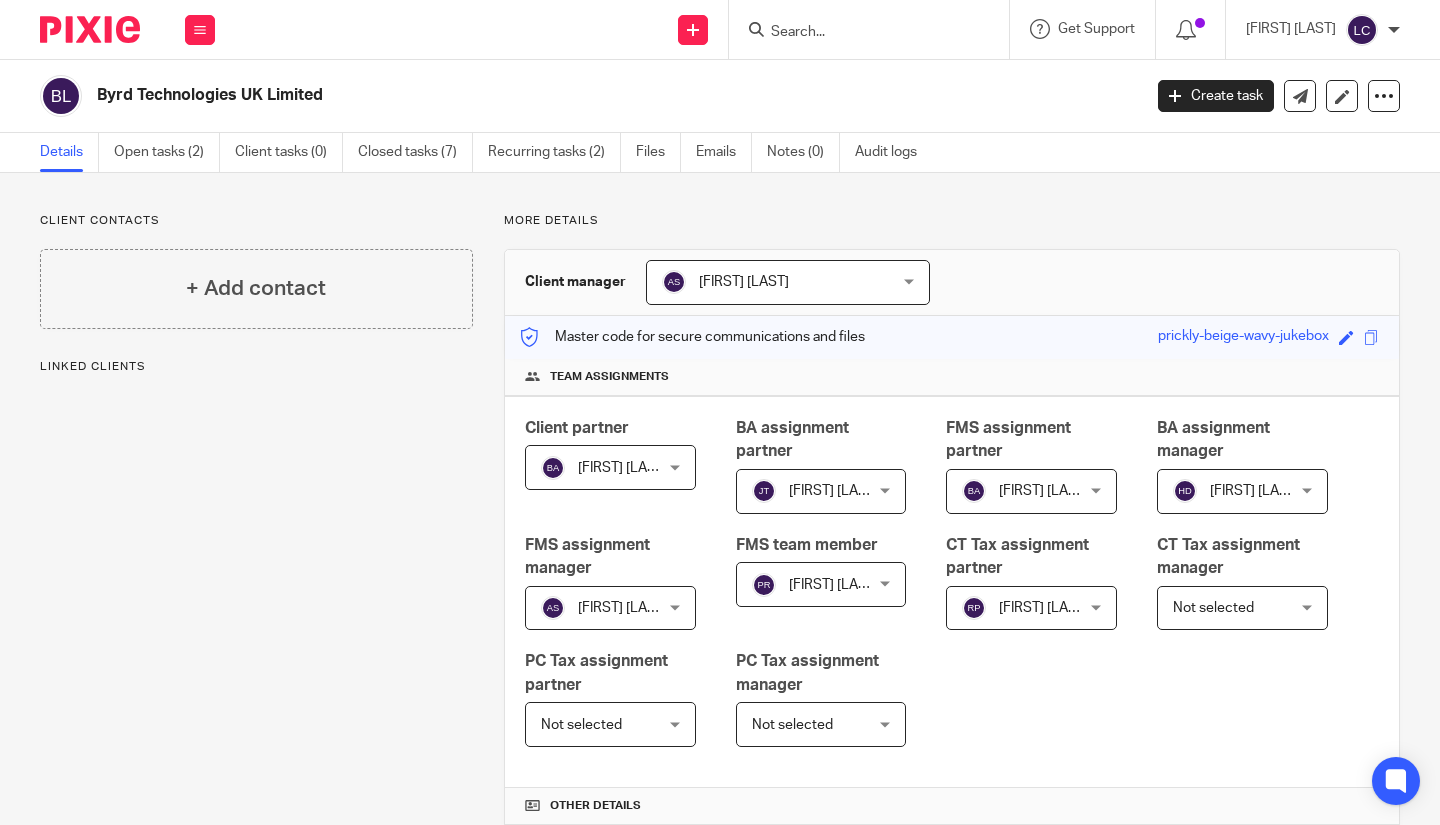 scroll, scrollTop: 0, scrollLeft: 0, axis: both 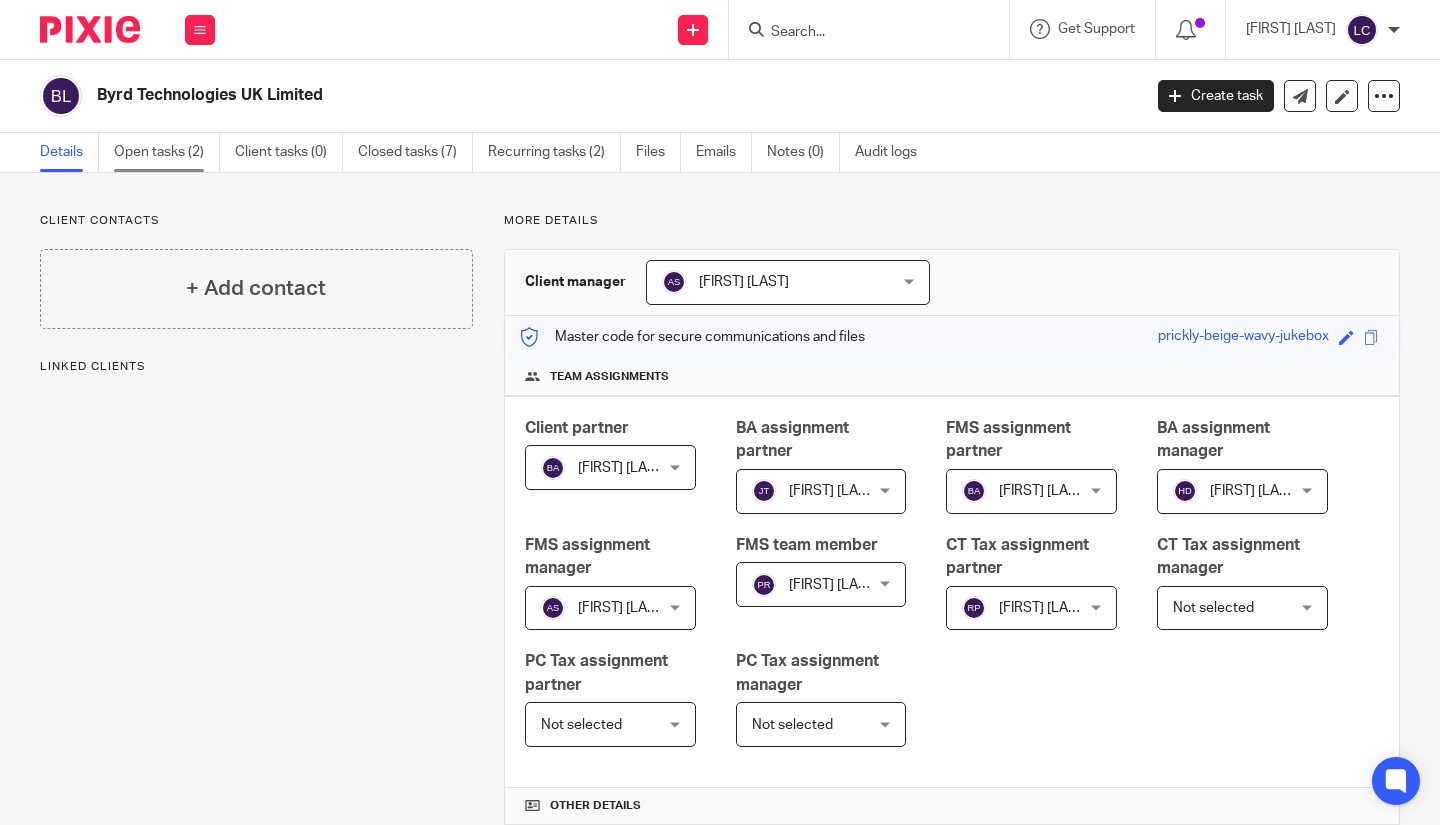 click on "Open tasks (2)" at bounding box center (167, 152) 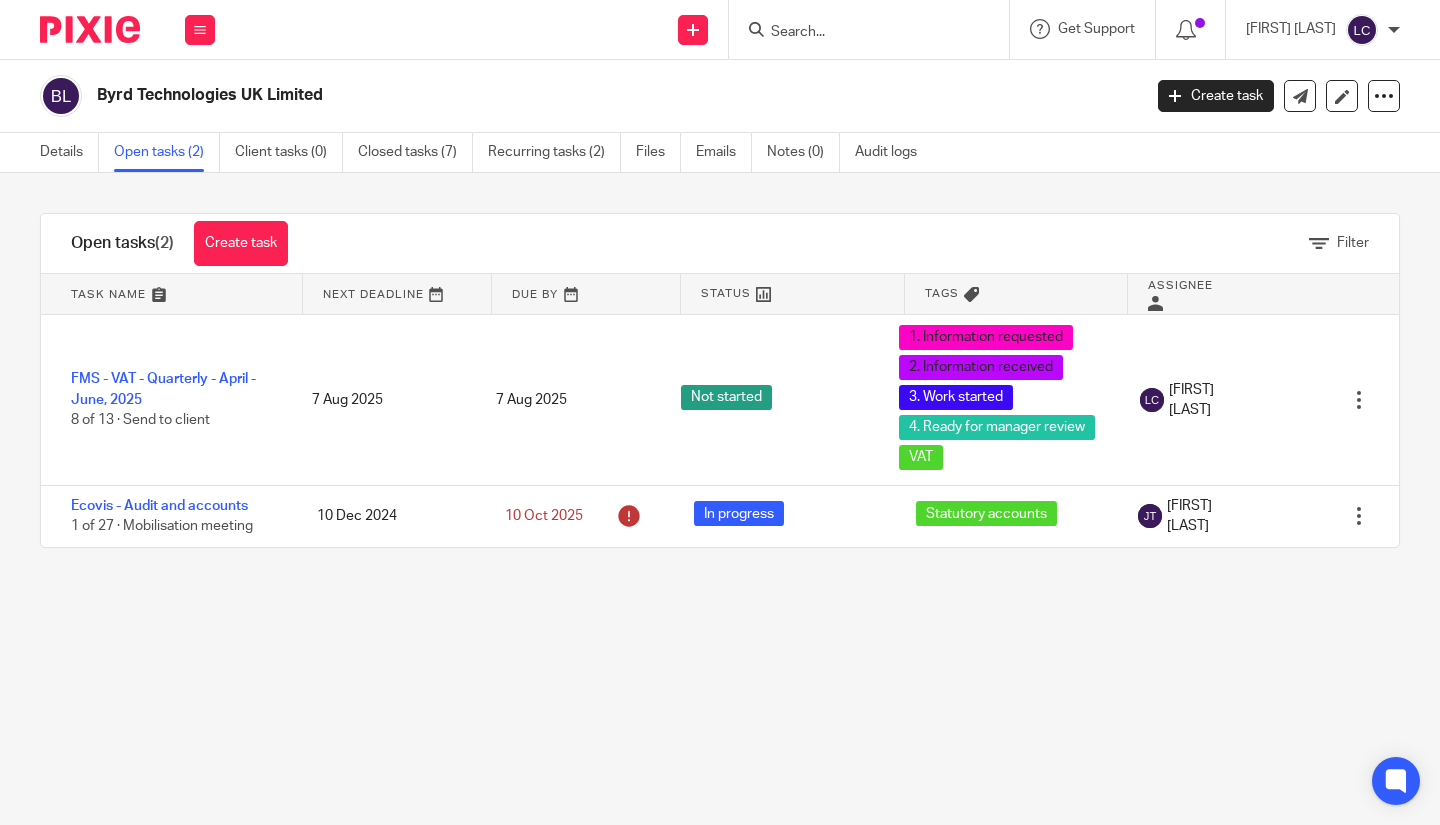 scroll, scrollTop: 0, scrollLeft: 0, axis: both 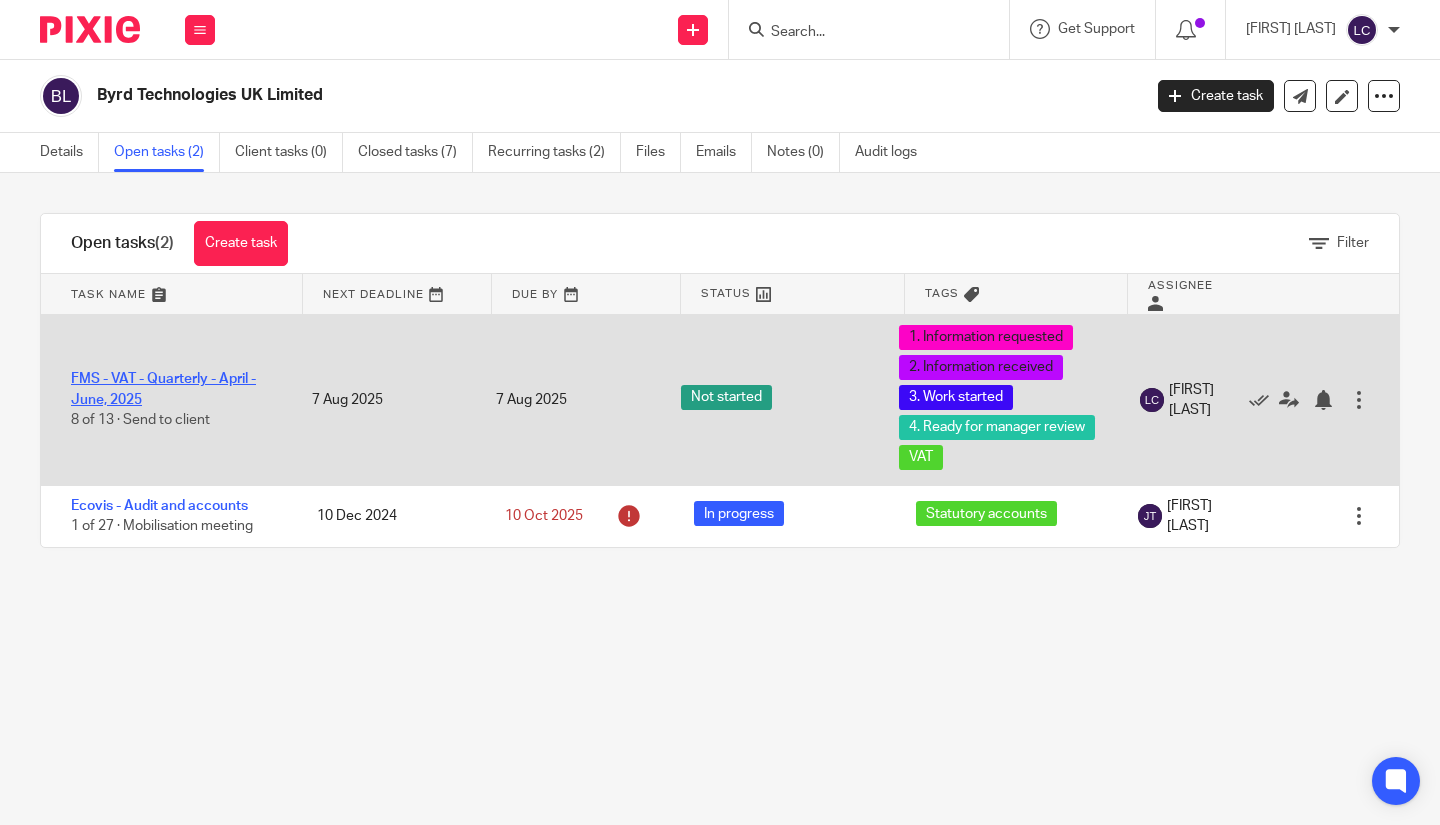 click on "FMS - VAT - Quarterly - April - June, 2025" at bounding box center (163, 389) 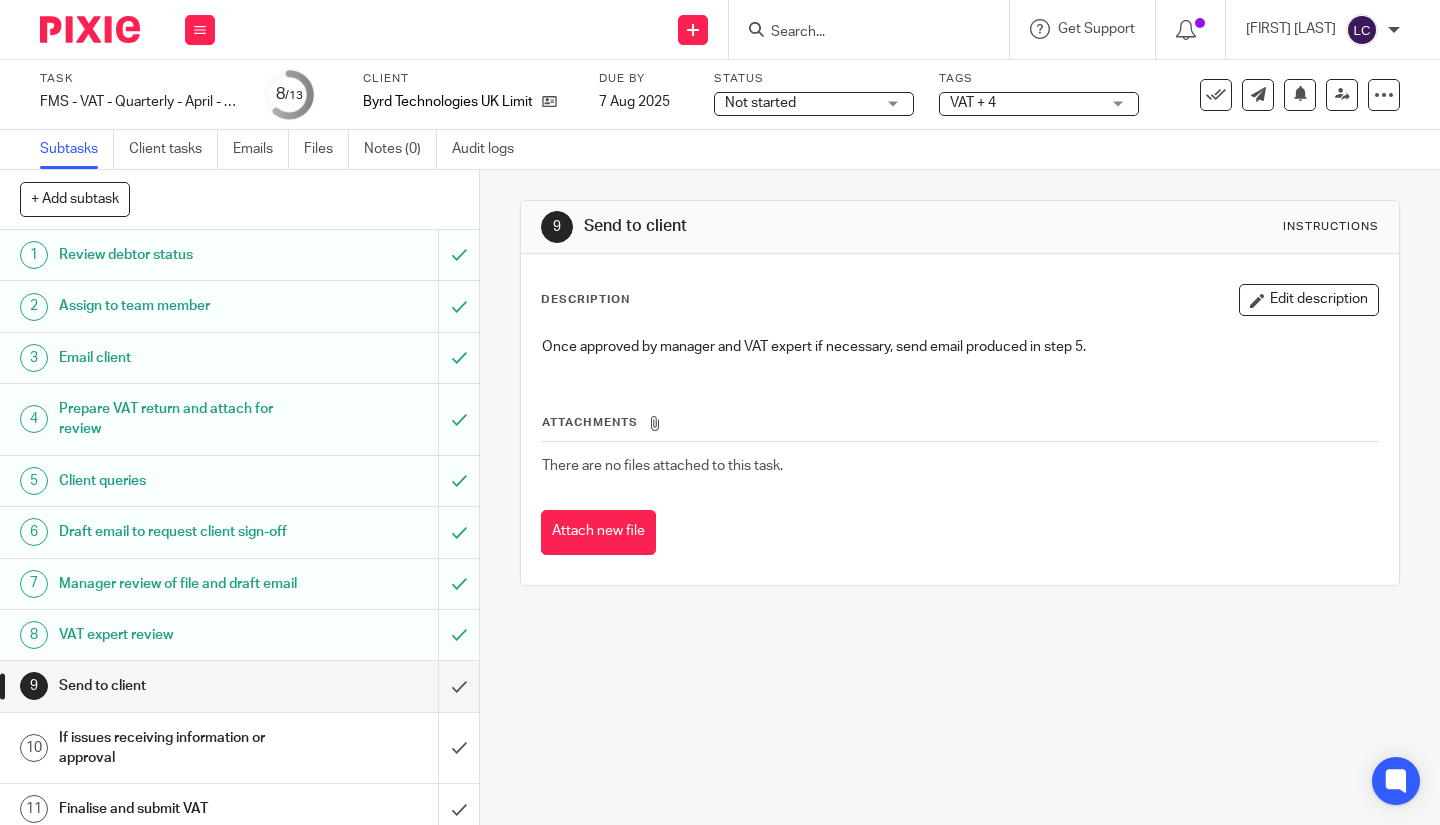 scroll, scrollTop: 0, scrollLeft: 0, axis: both 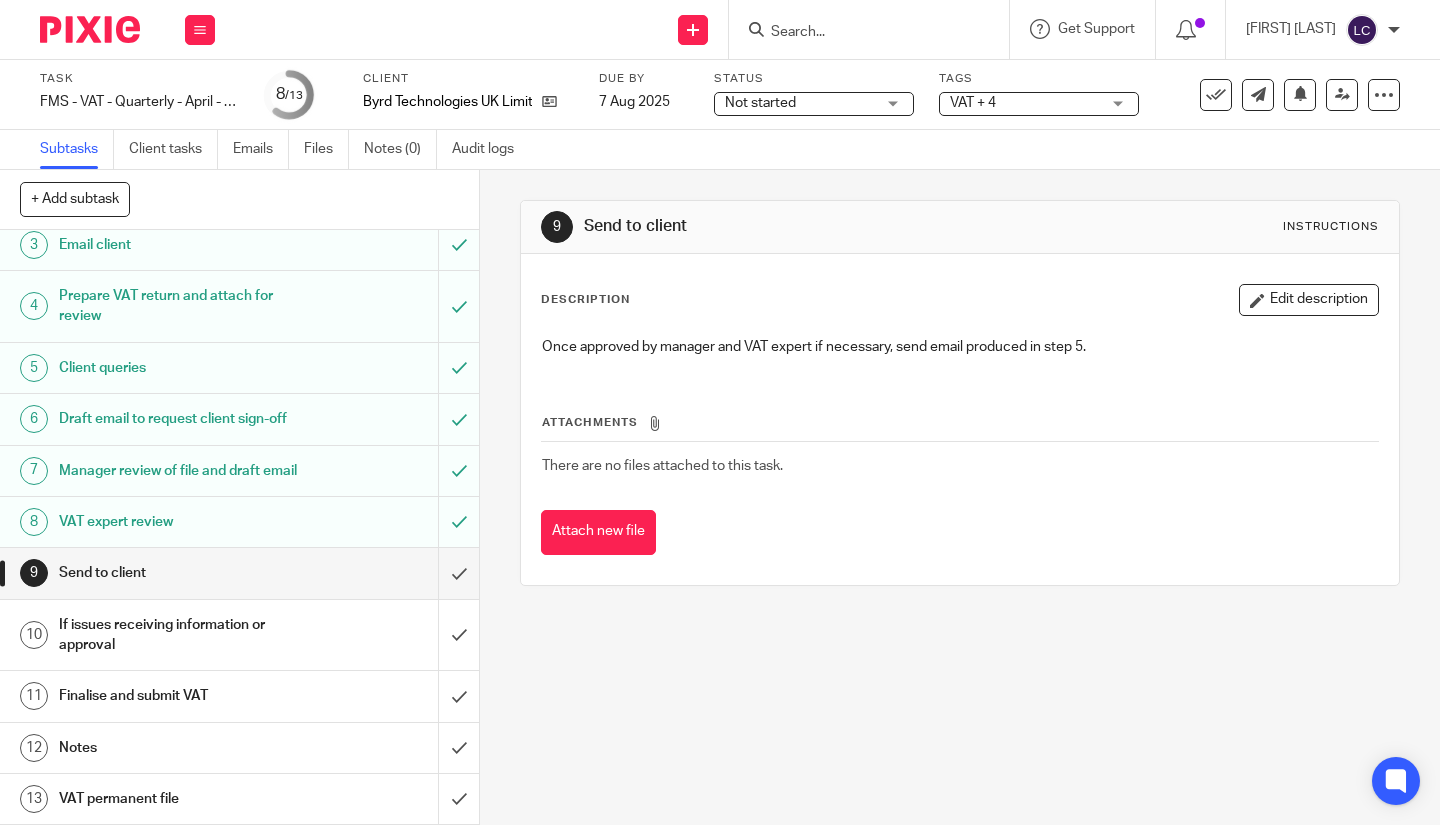 click on "VAT permanent file" at bounding box center (179, 799) 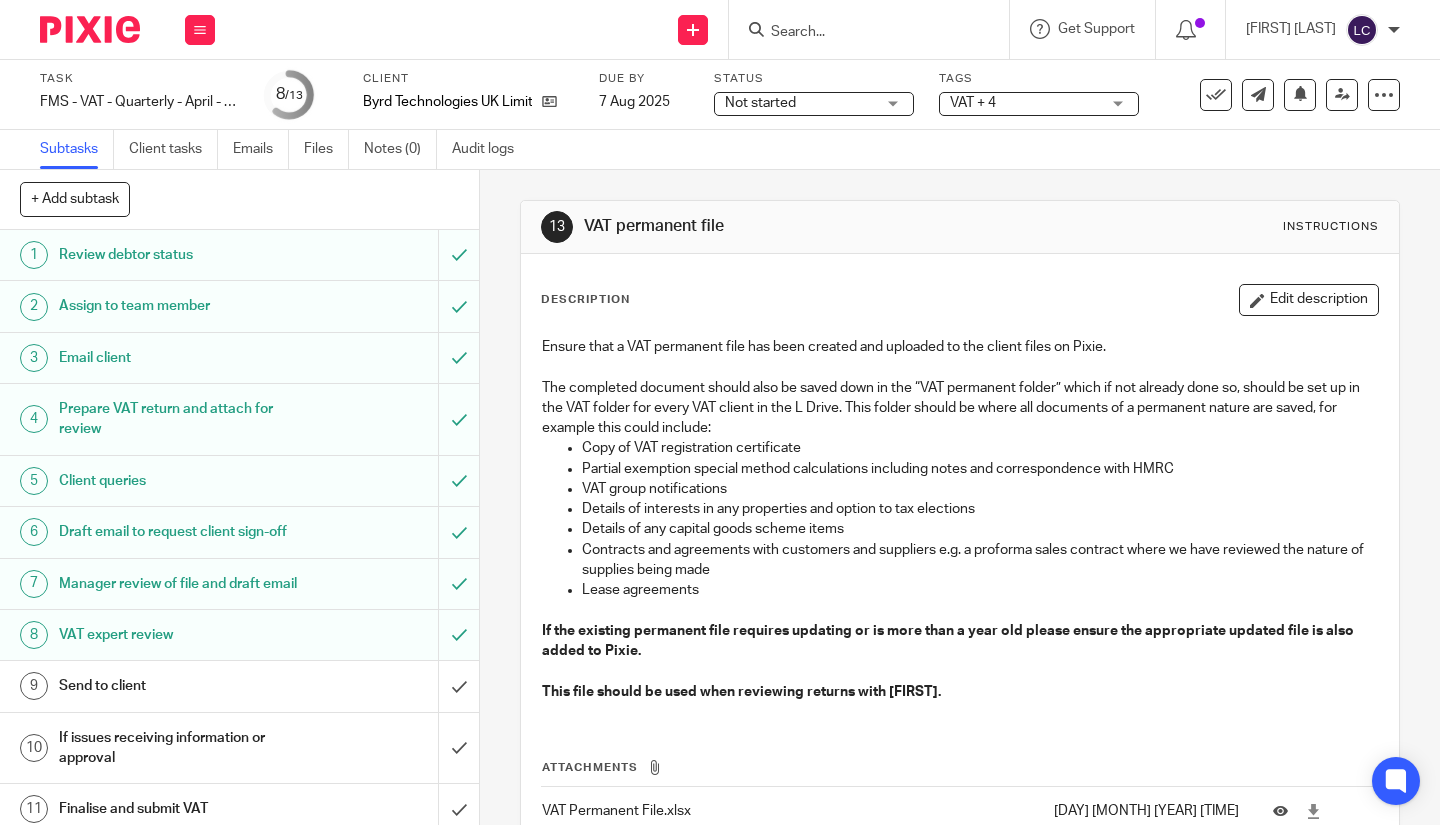 scroll, scrollTop: 0, scrollLeft: 0, axis: both 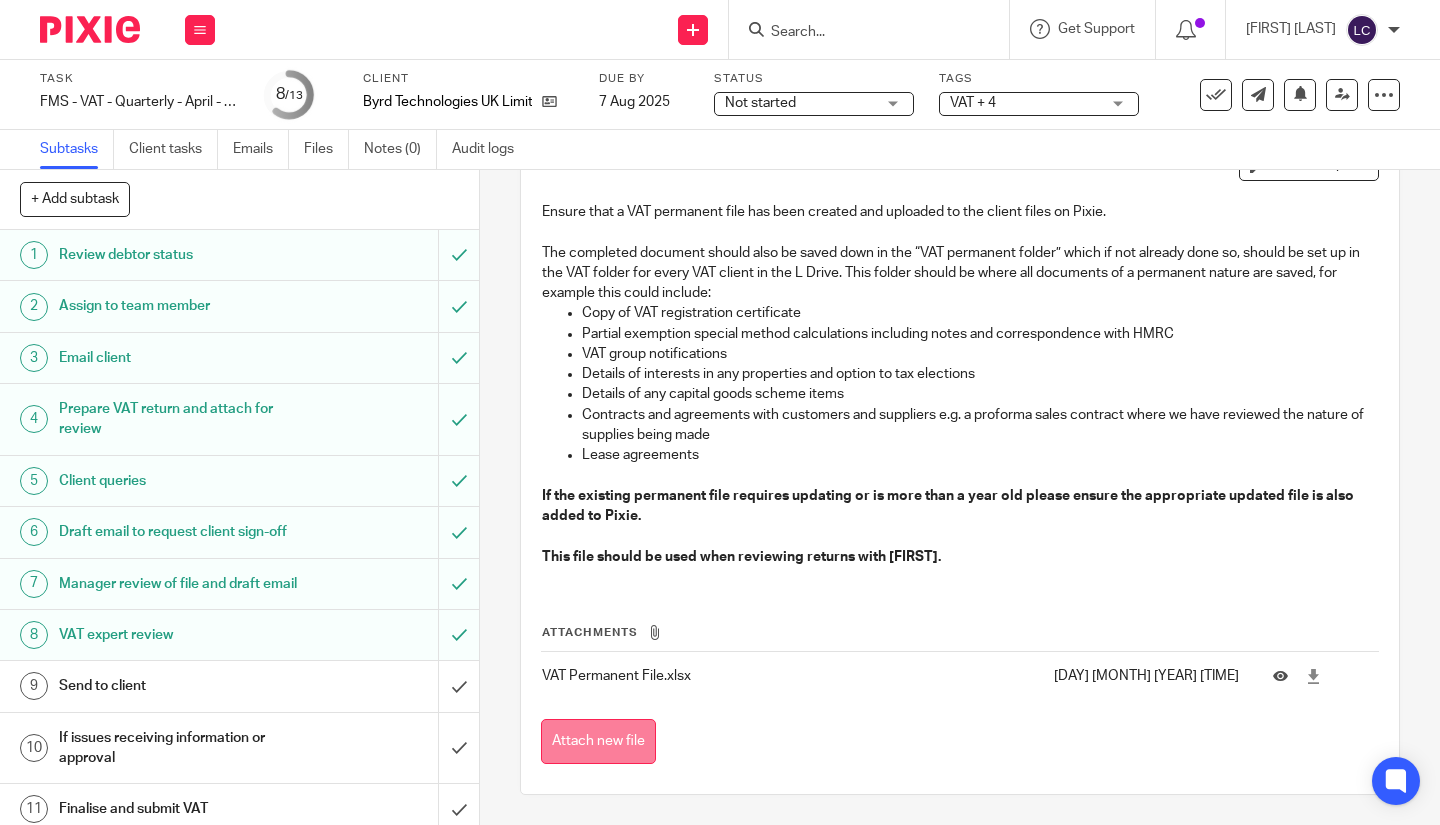 click on "Attach new file" at bounding box center (598, 741) 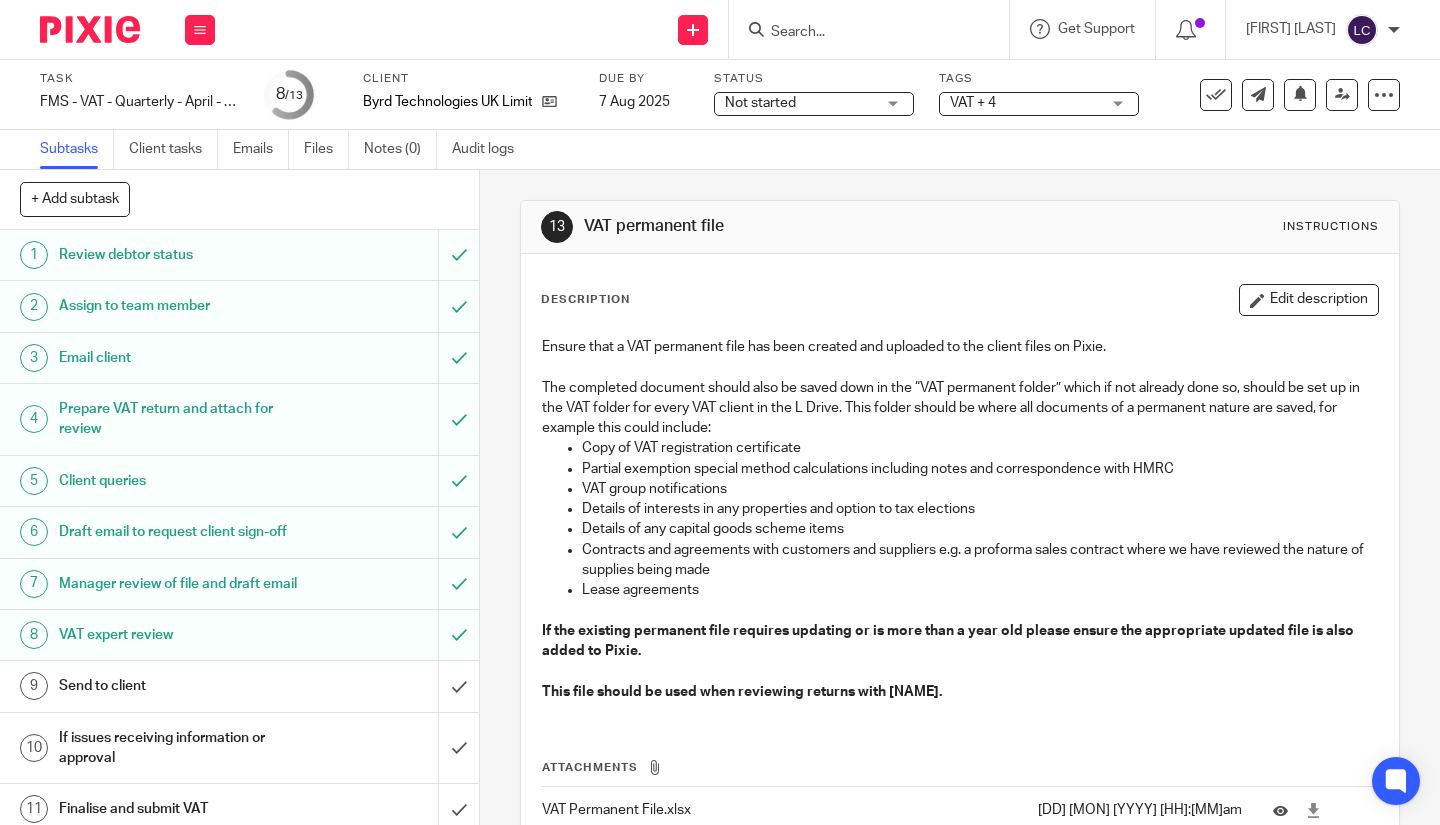 scroll, scrollTop: 0, scrollLeft: 0, axis: both 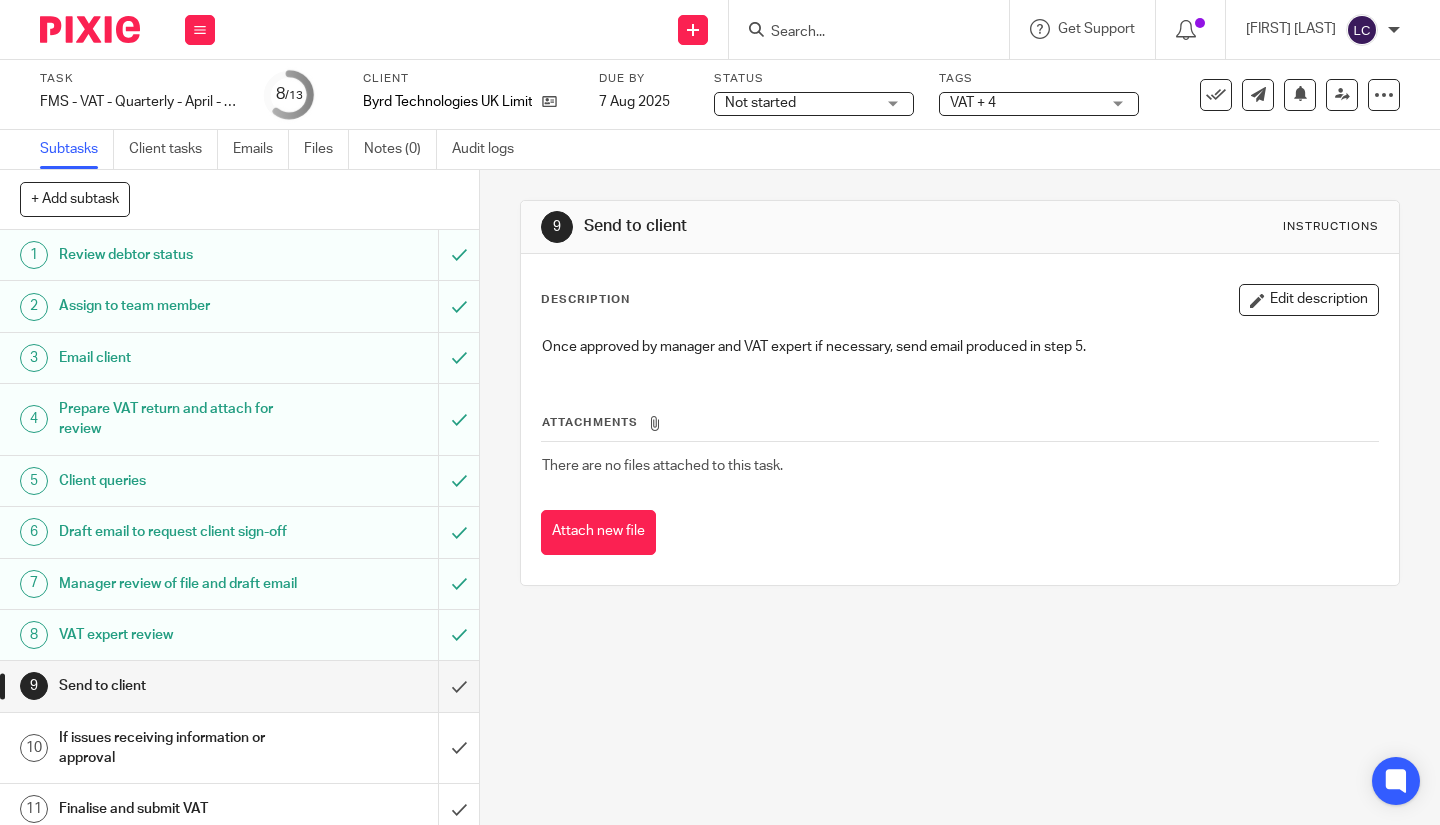 click on "Draft email to request client sign-off" at bounding box center [179, 532] 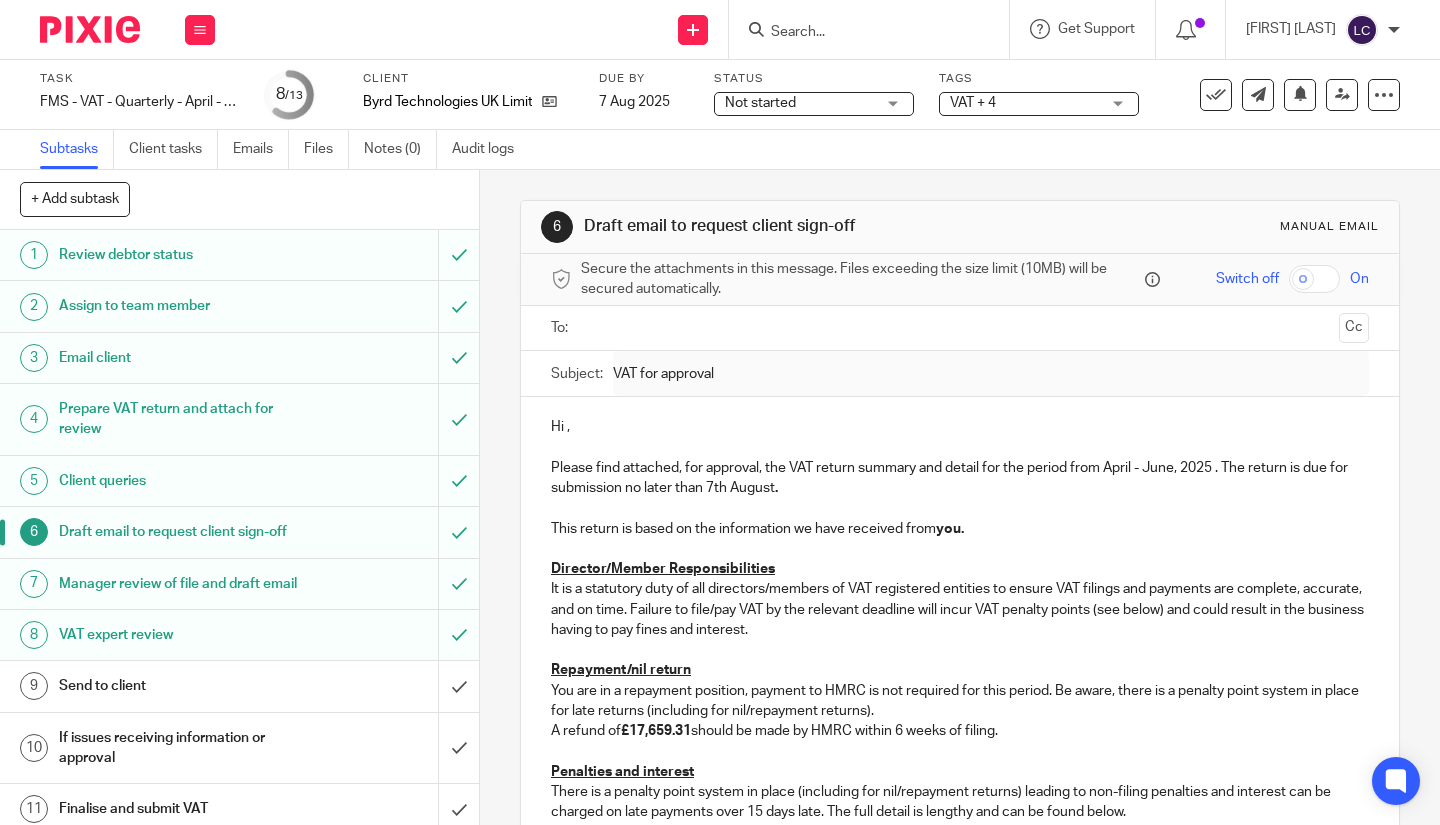scroll, scrollTop: 0, scrollLeft: 0, axis: both 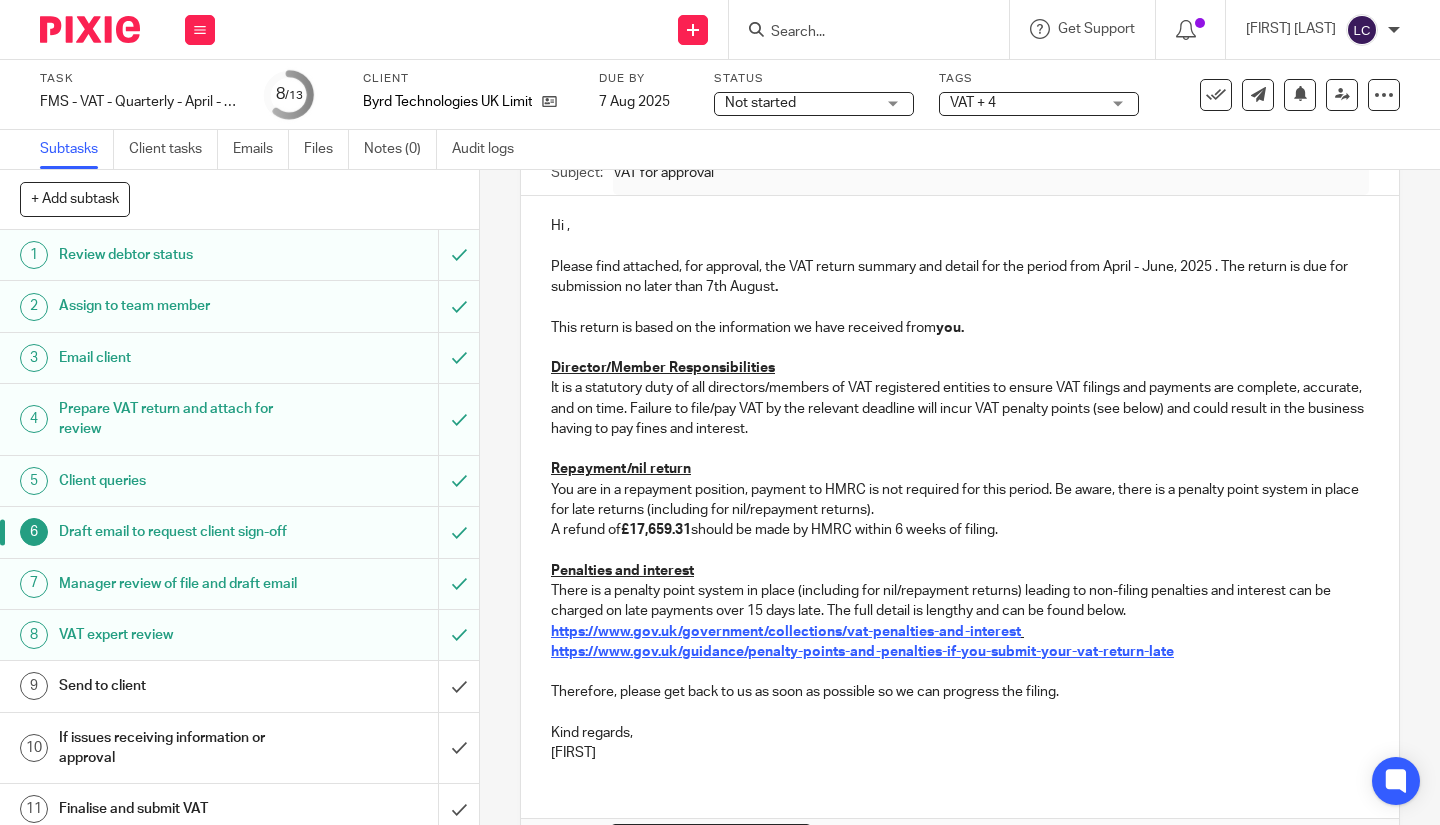 click on "Hi , Please find attached, for approval, the VAT return summary and detail for the period from April - June, 2025   . The return is due for submission no later than 7th August . This return is based on the information we have received from  you. Director/Member Responsibilities It is a statutory duty of all directors/members of VAT registered entities to ensure VAT filings and payments are complete, accurate, and on time. Failure to file/pay VAT by the relevant deadline will incur VAT penalty points (see below) and could result in the business having to pay fines and interest.  Repayment/nil return You are in a repayment position, payment to HMRC is not required for this period. Be aware, there is a penalty point system in place for late returns (including for nil/repayment returns). A refund of  £17,659.31  should be made by HMRC within 6 weeks of filing. Penalties and interest https://www.gov.uk/government/collections/vat-penalties-and-interest   Kind regards, [NAME]" at bounding box center (960, 487) 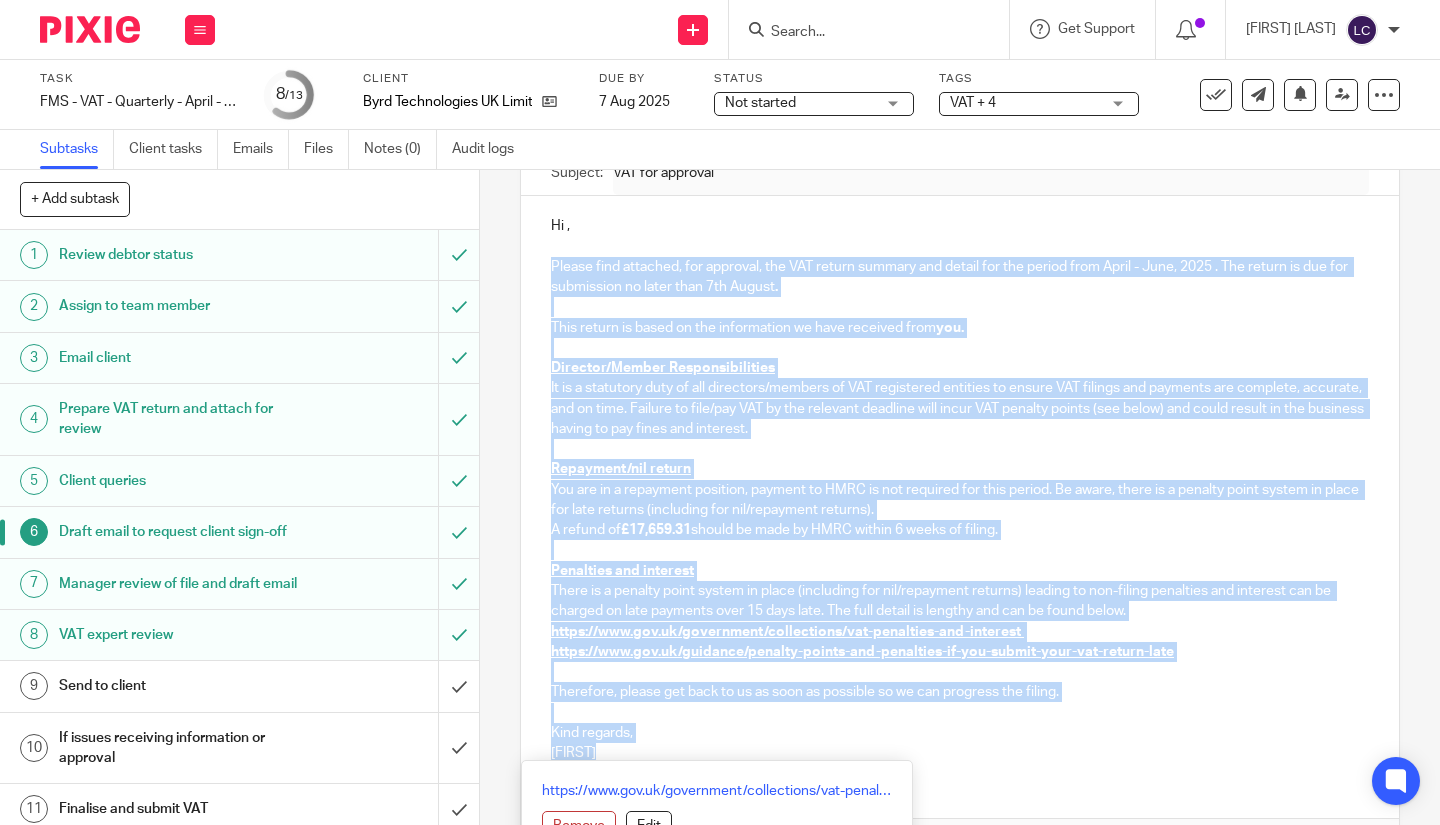 drag, startPoint x: 536, startPoint y: 653, endPoint x: 539, endPoint y: 272, distance: 381.0118 